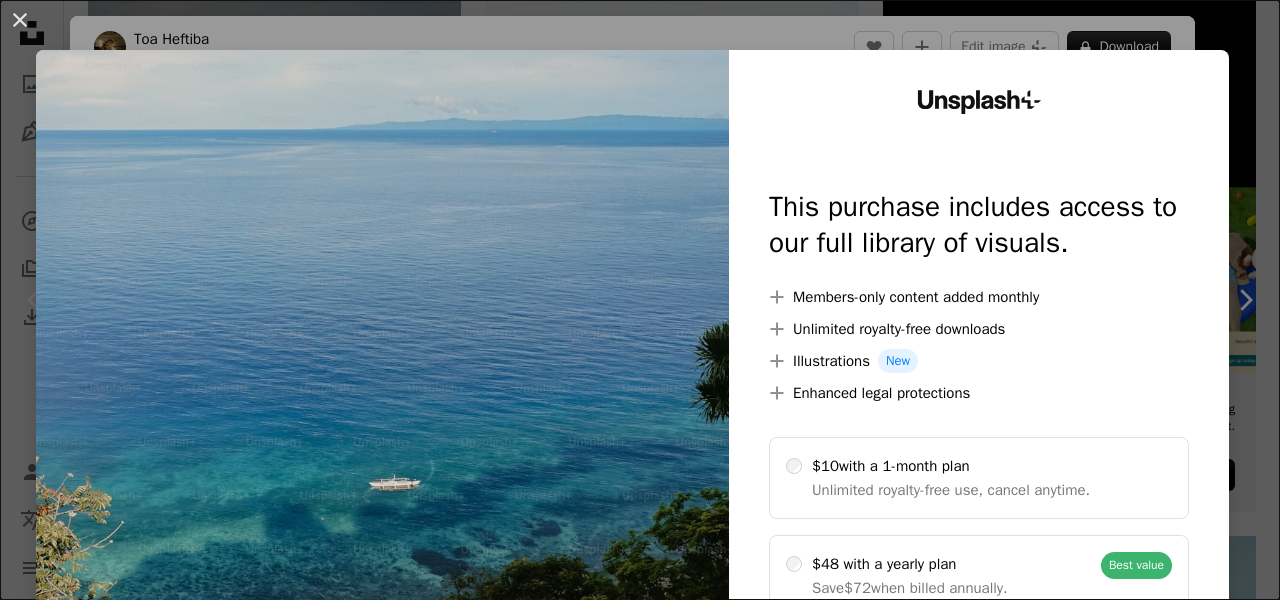 scroll, scrollTop: 500, scrollLeft: 0, axis: vertical 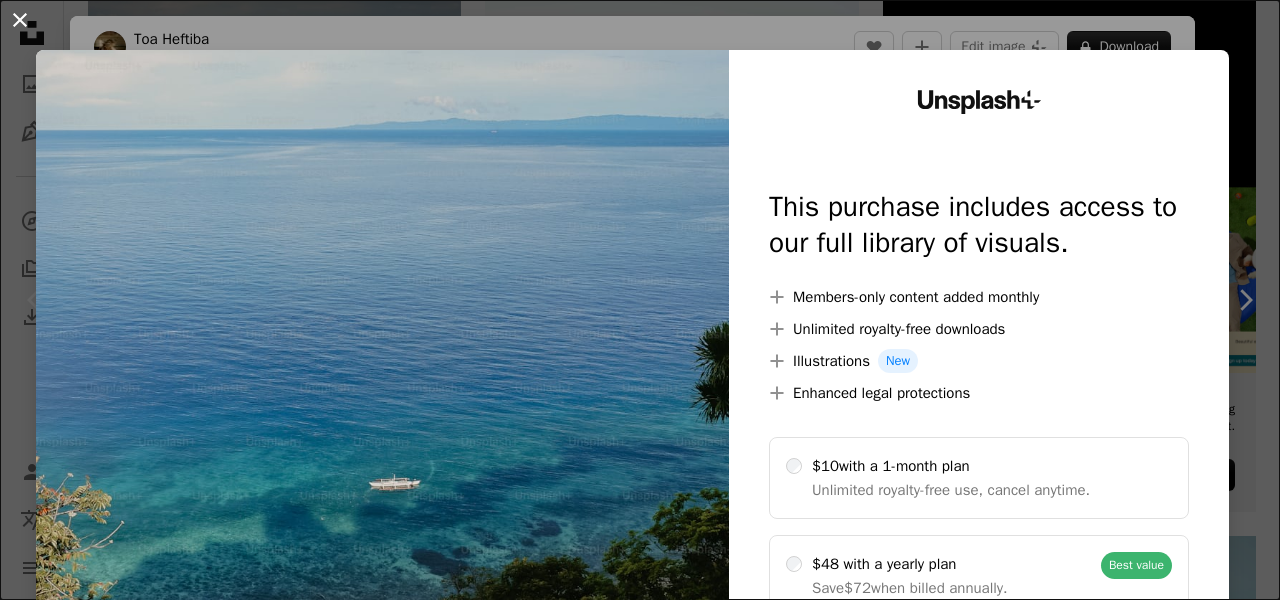 click on "An X shape" at bounding box center (20, 20) 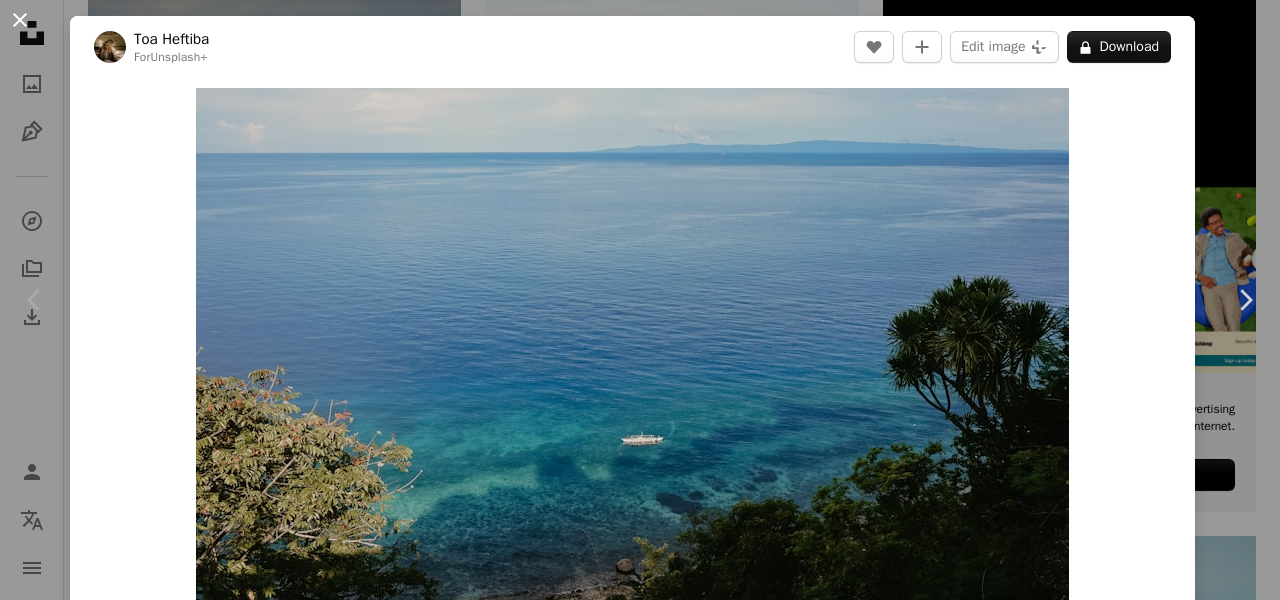 click on "An X shape" at bounding box center [20, 20] 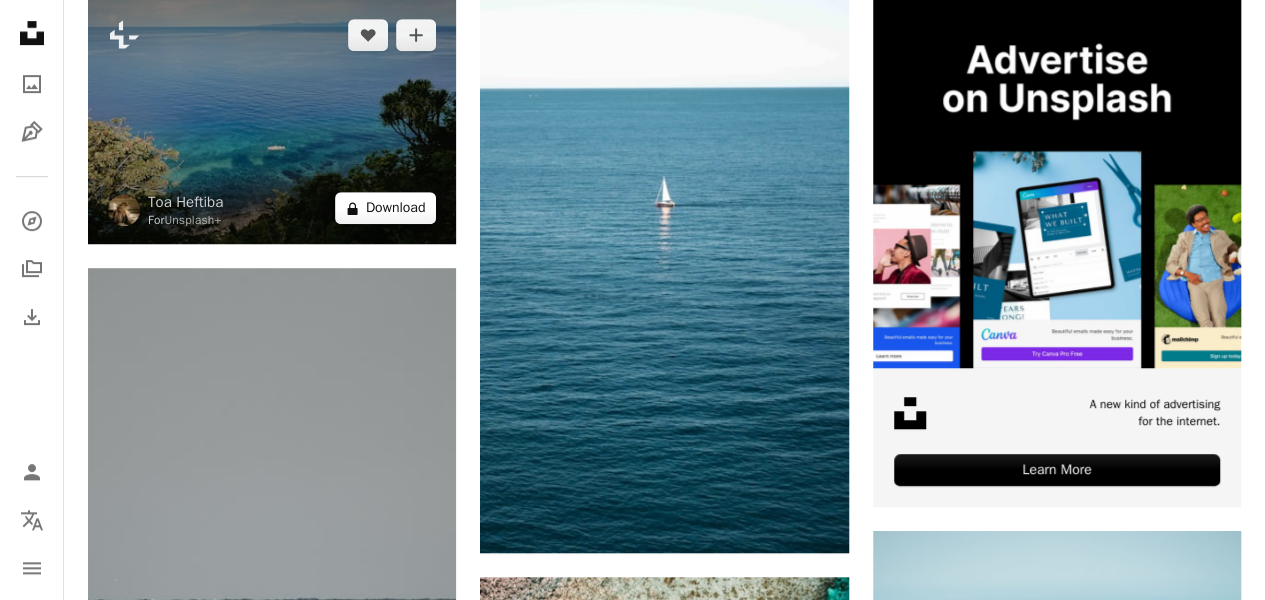 click on "A lock   Download" at bounding box center (386, 208) 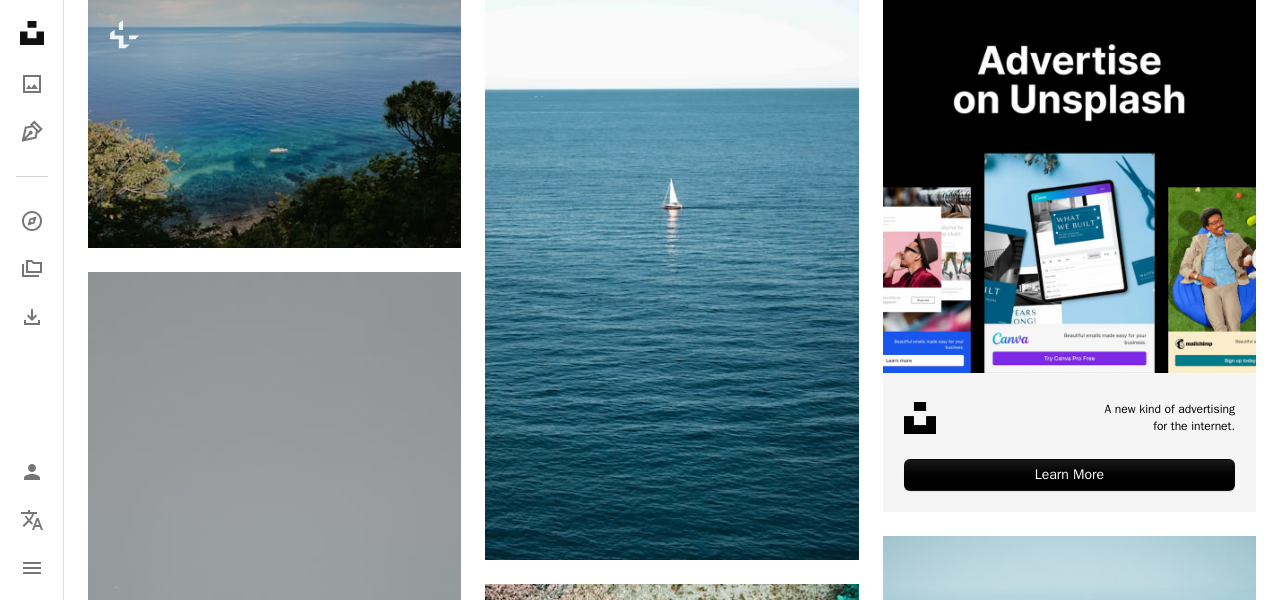 scroll, scrollTop: 0, scrollLeft: 0, axis: both 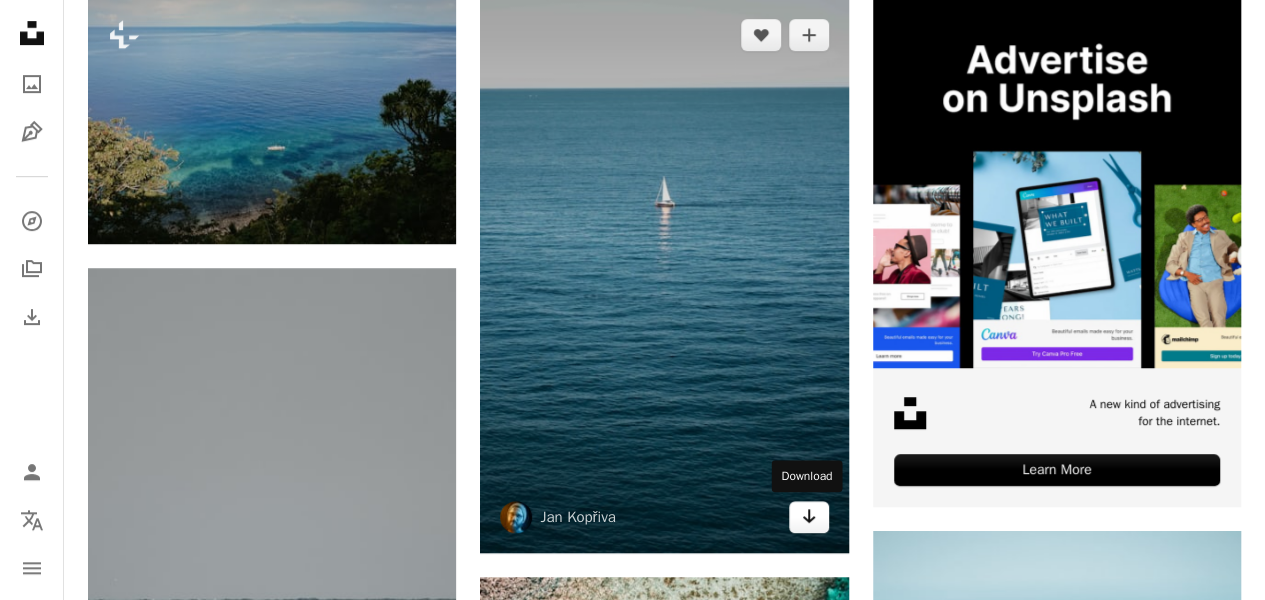 click 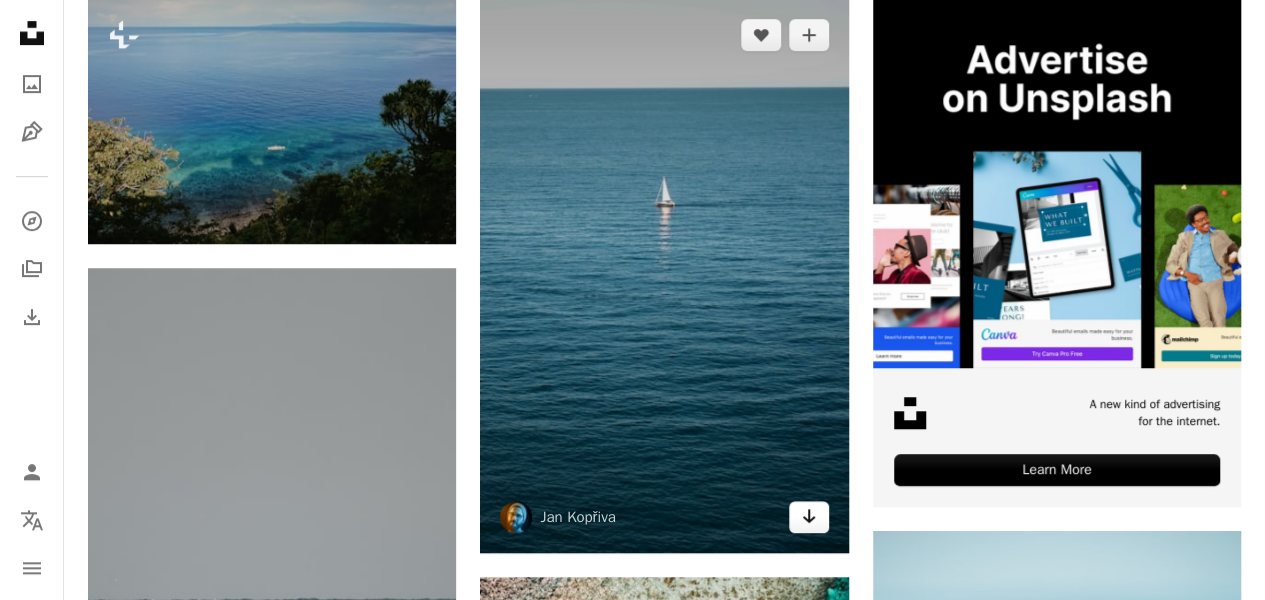 click on "Arrow pointing down" 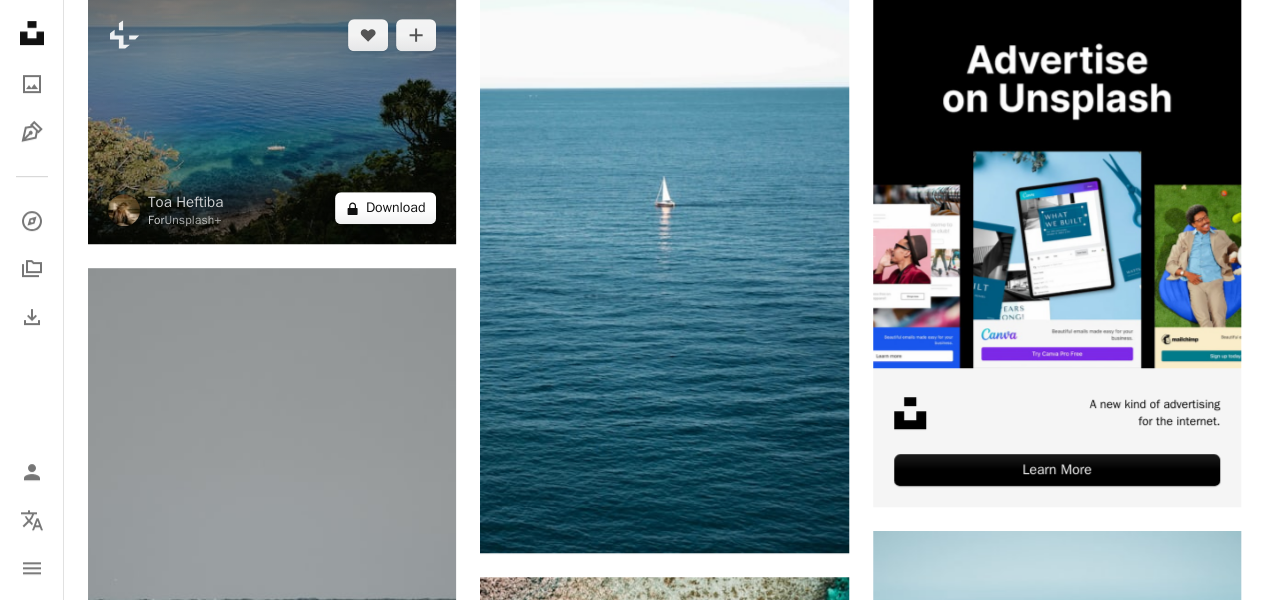click on "A lock   Download" at bounding box center [386, 208] 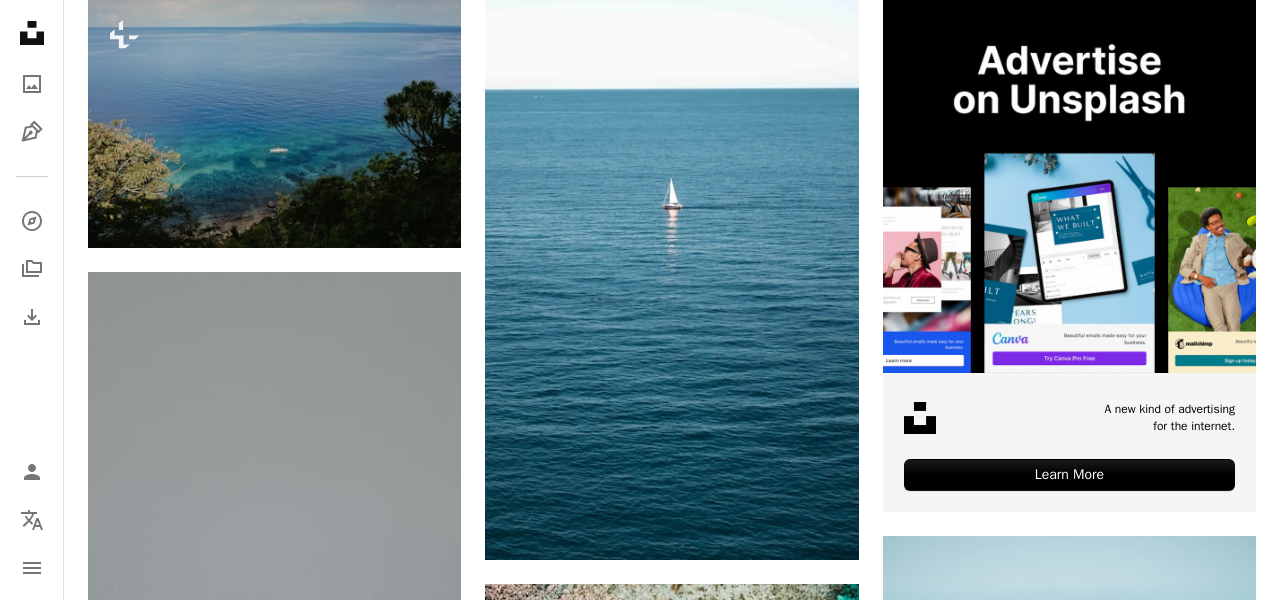 click on "An X shape" at bounding box center (20, 20) 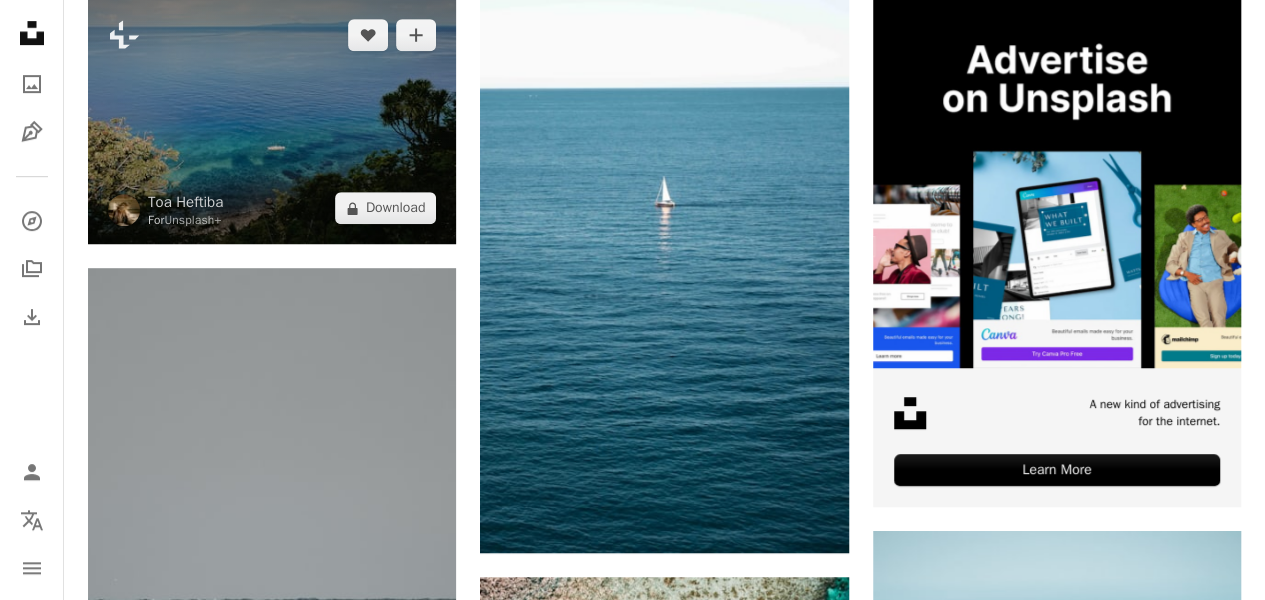 drag, startPoint x: 291, startPoint y: 122, endPoint x: 264, endPoint y: 95, distance: 38.183765 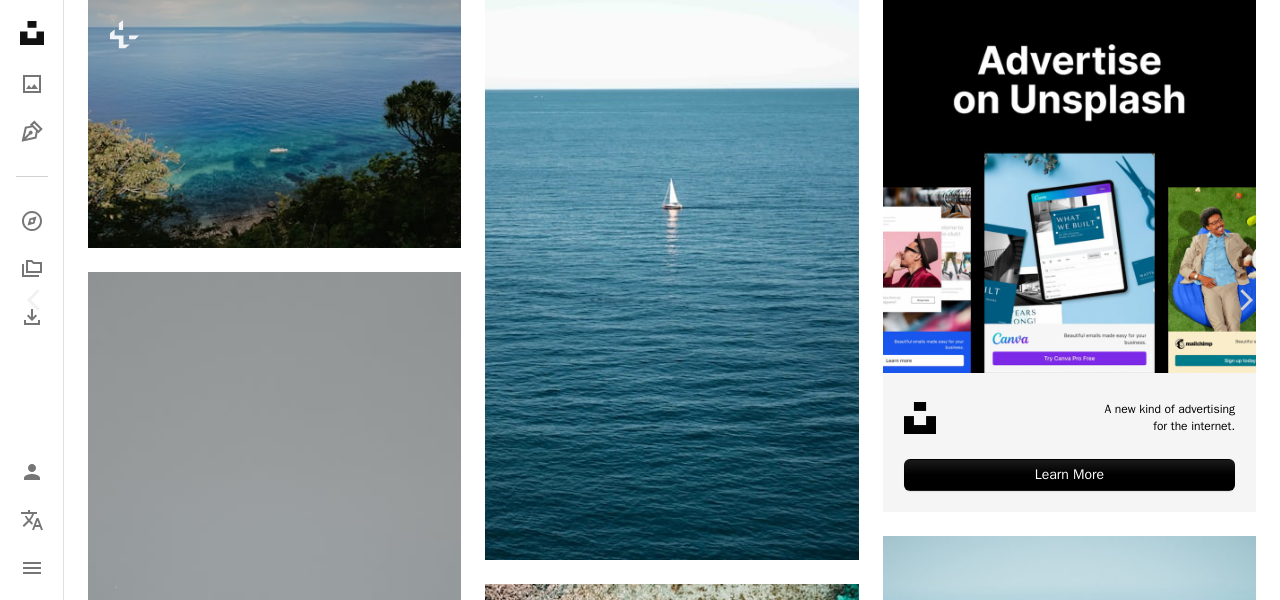 scroll, scrollTop: 0, scrollLeft: 0, axis: both 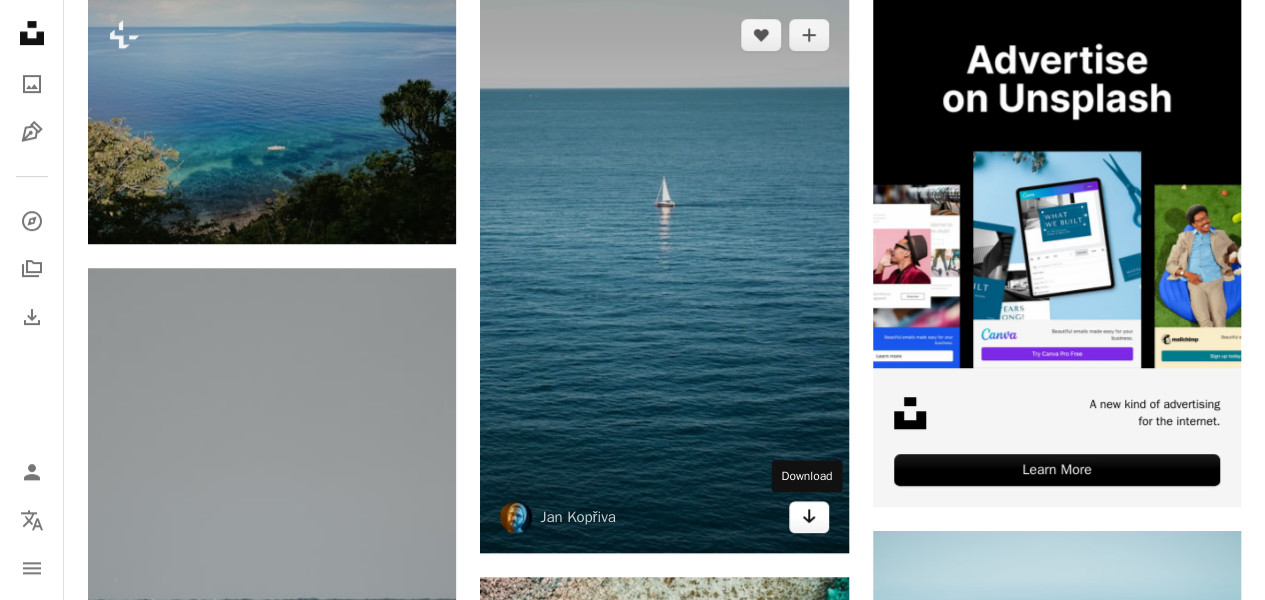 click on "Arrow pointing down" 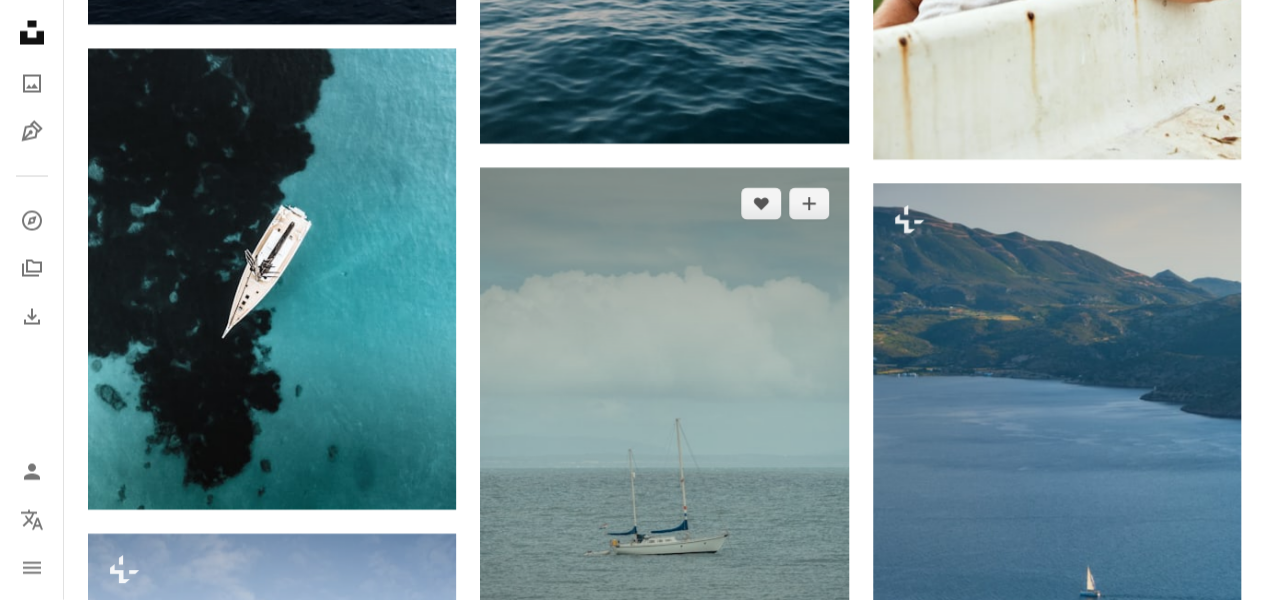 scroll, scrollTop: 1500, scrollLeft: 0, axis: vertical 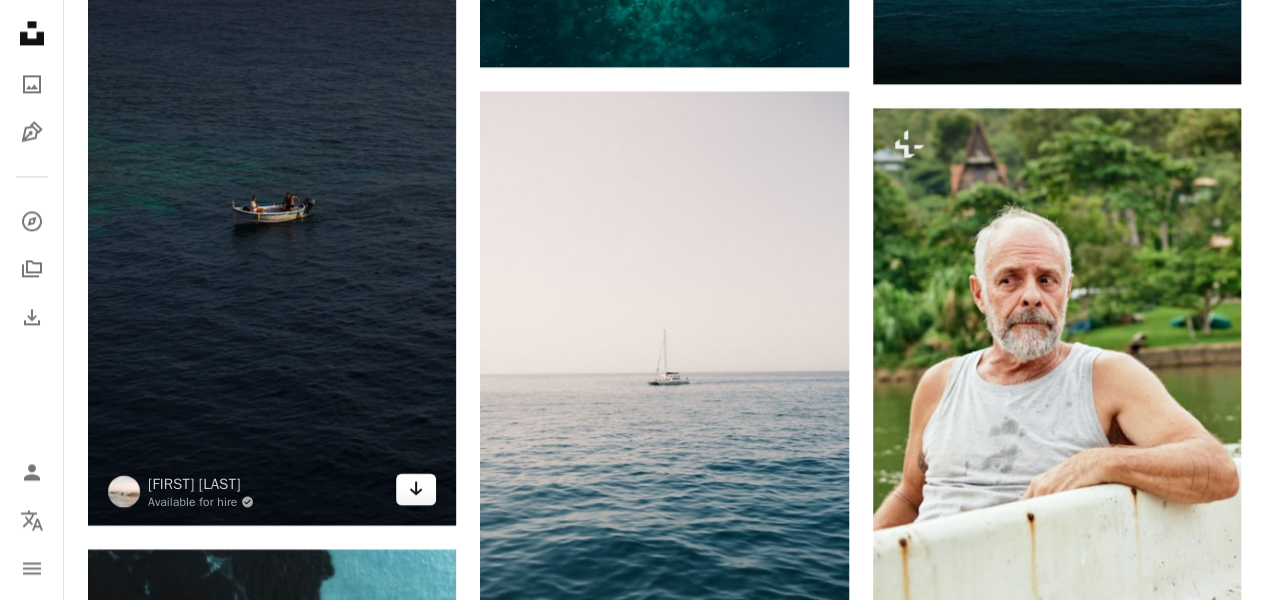 click on "Arrow pointing down" 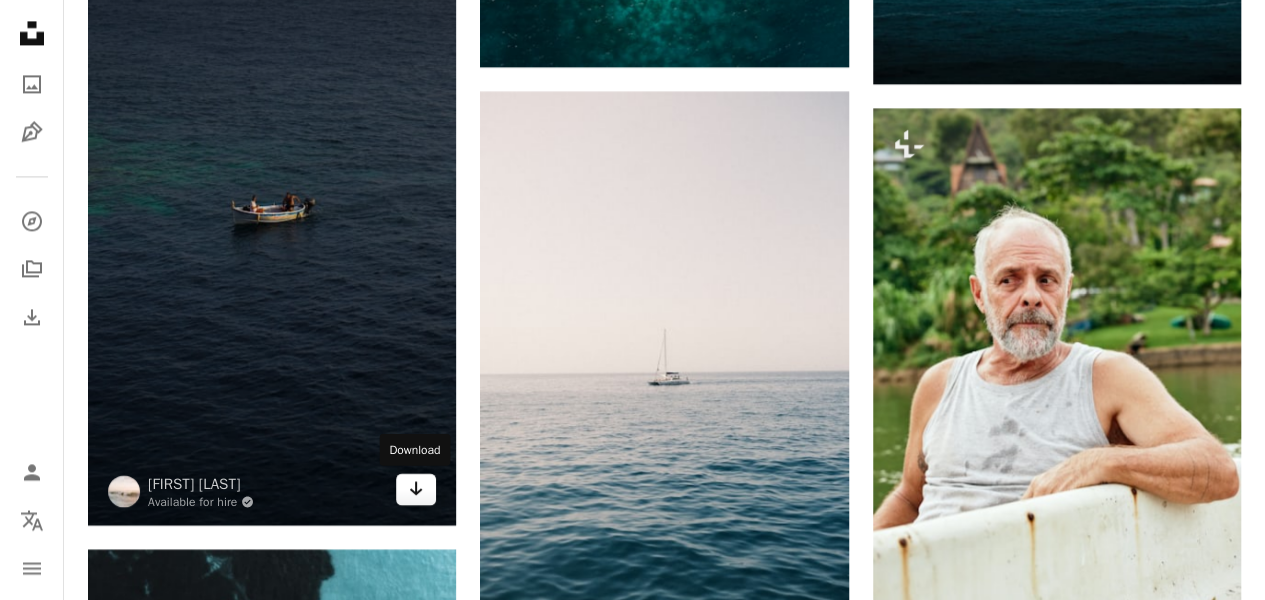 click on "Arrow pointing down" 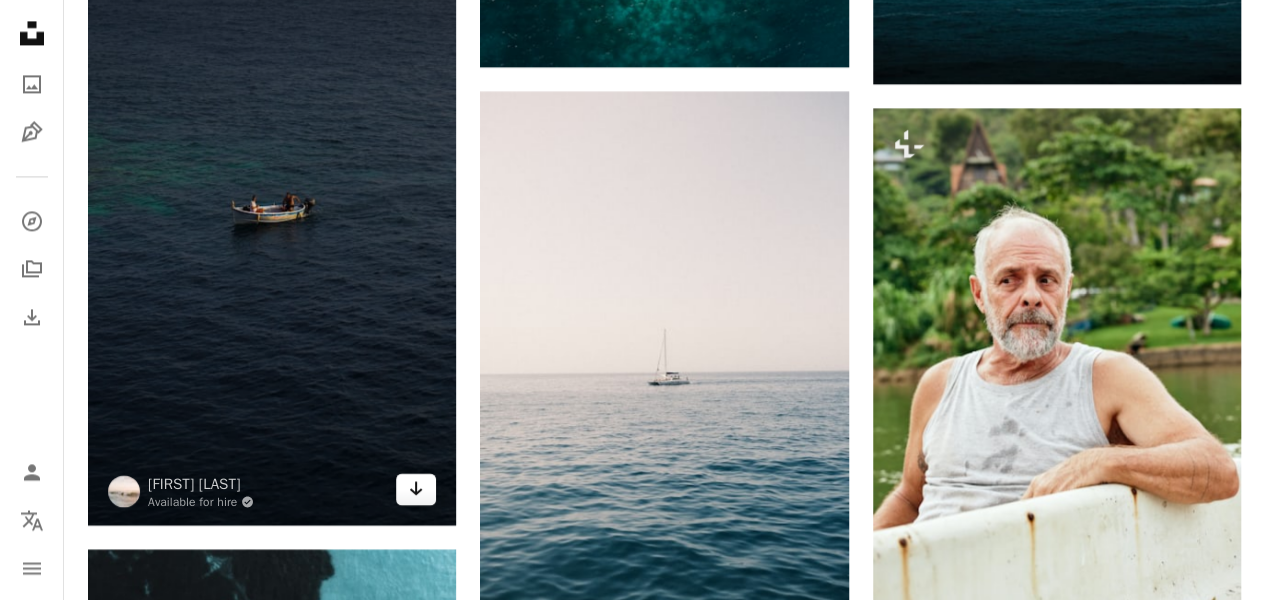 click on "Arrow pointing down" 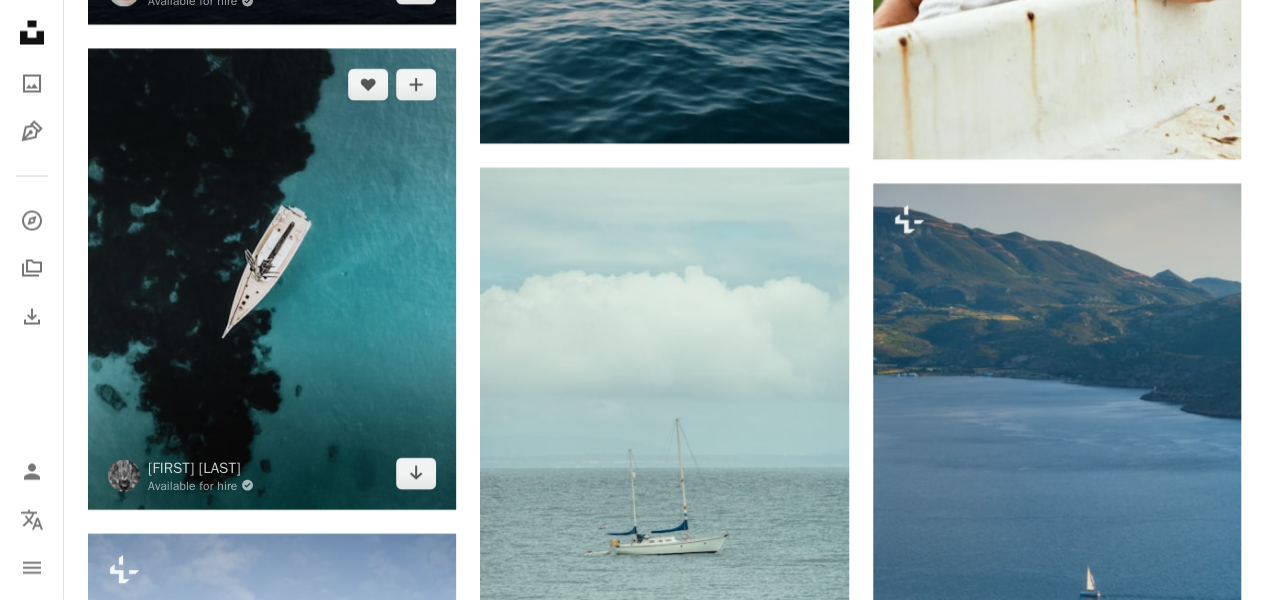 scroll, scrollTop: 1500, scrollLeft: 0, axis: vertical 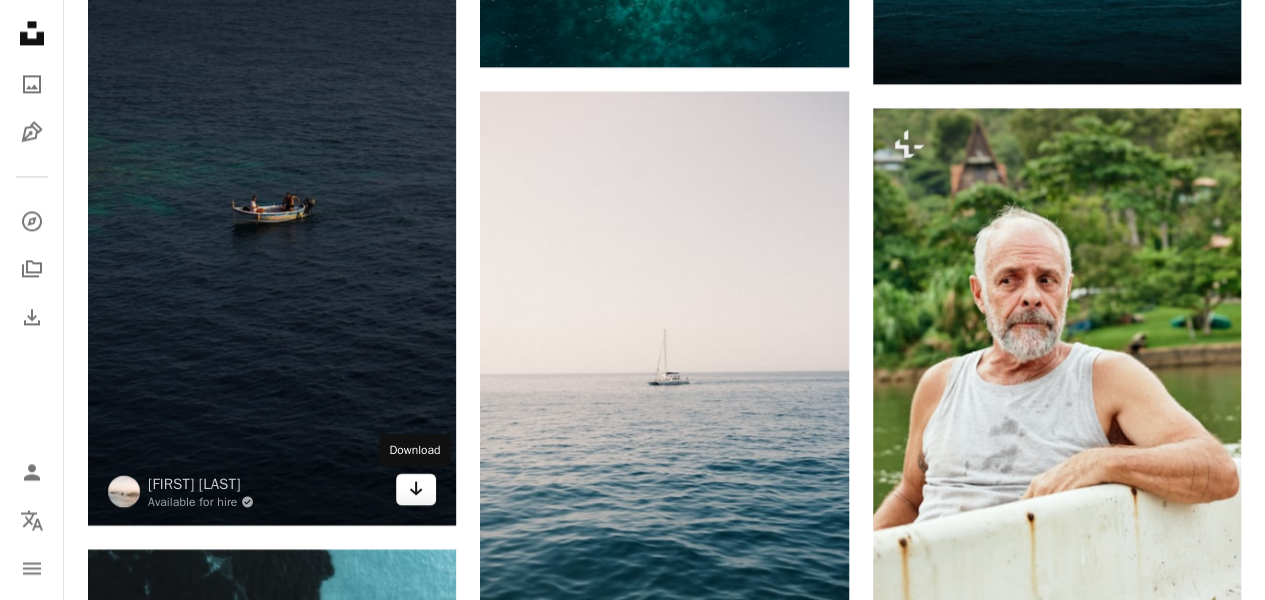 click on "Arrow pointing down" at bounding box center (416, 489) 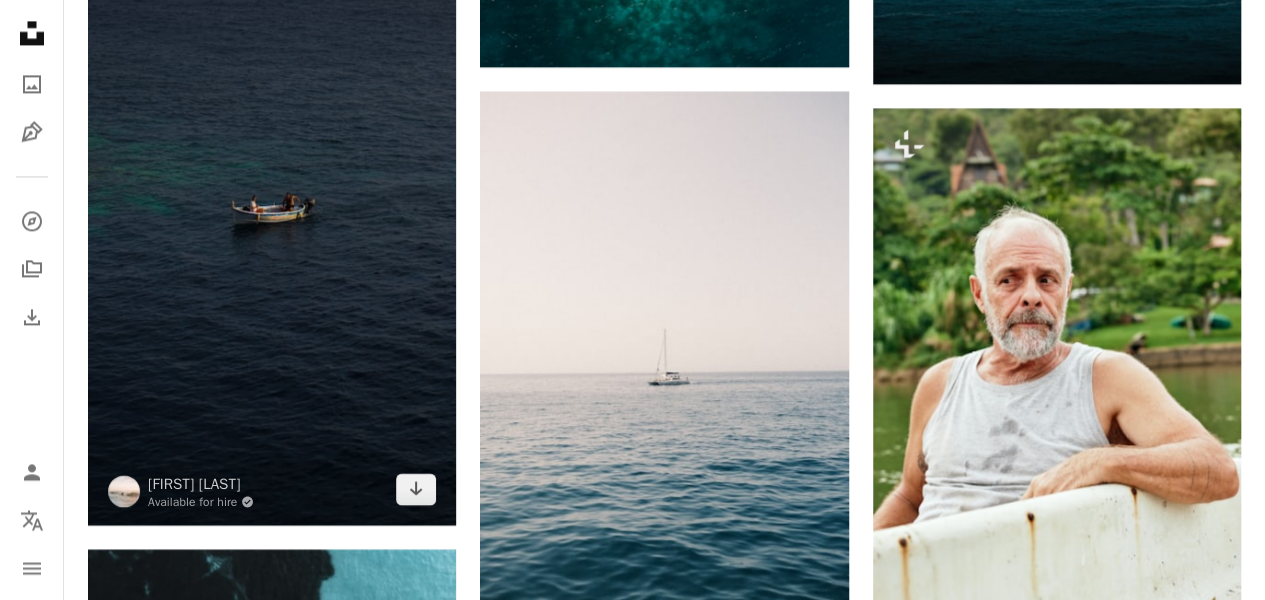 click at bounding box center (272, 236) 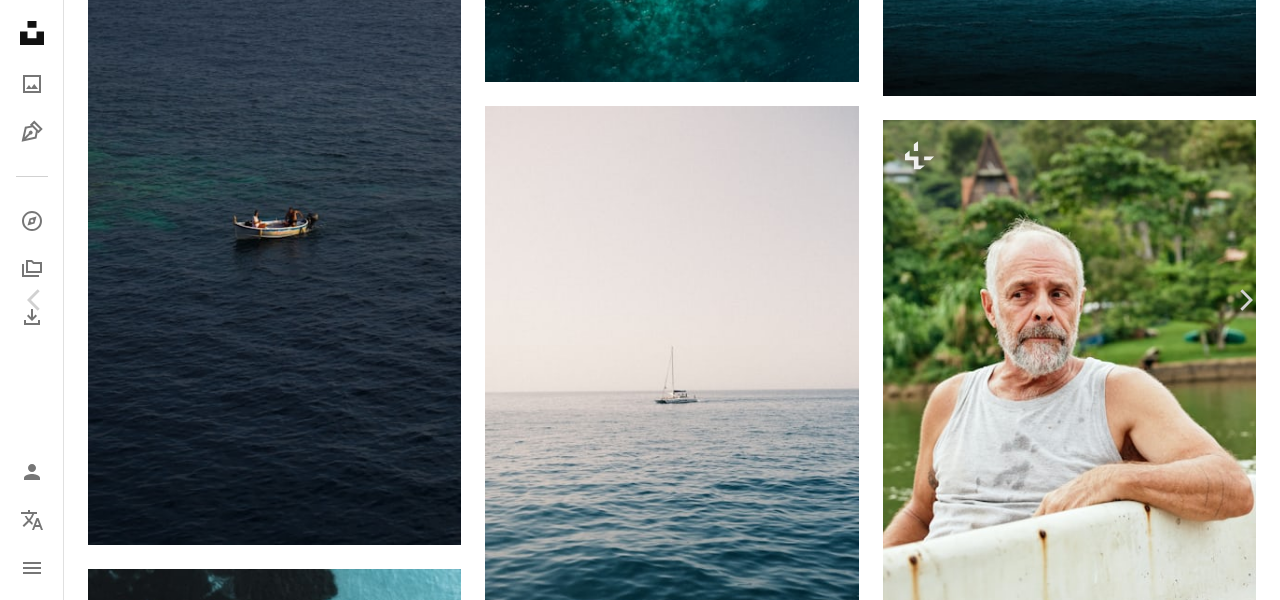 click on "Download free" at bounding box center [1081, 4077] 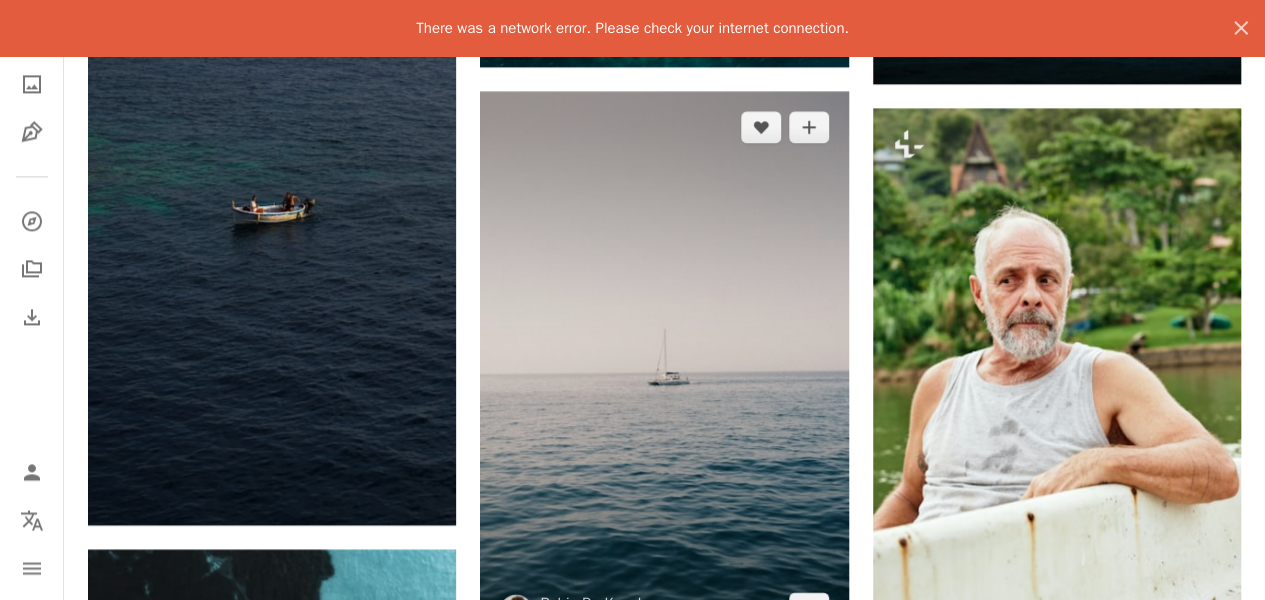 scroll, scrollTop: 0, scrollLeft: 0, axis: both 